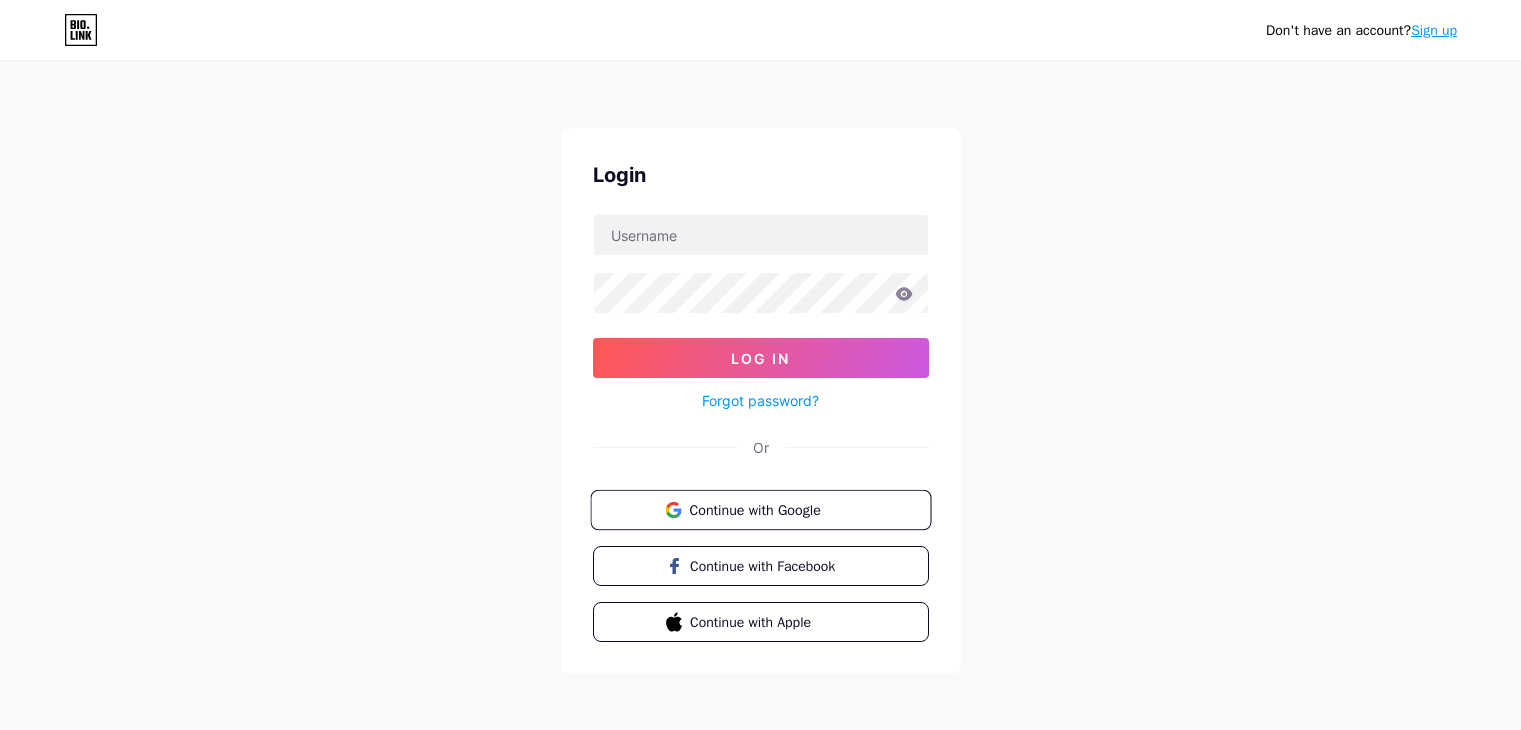 scroll, scrollTop: 0, scrollLeft: 0, axis: both 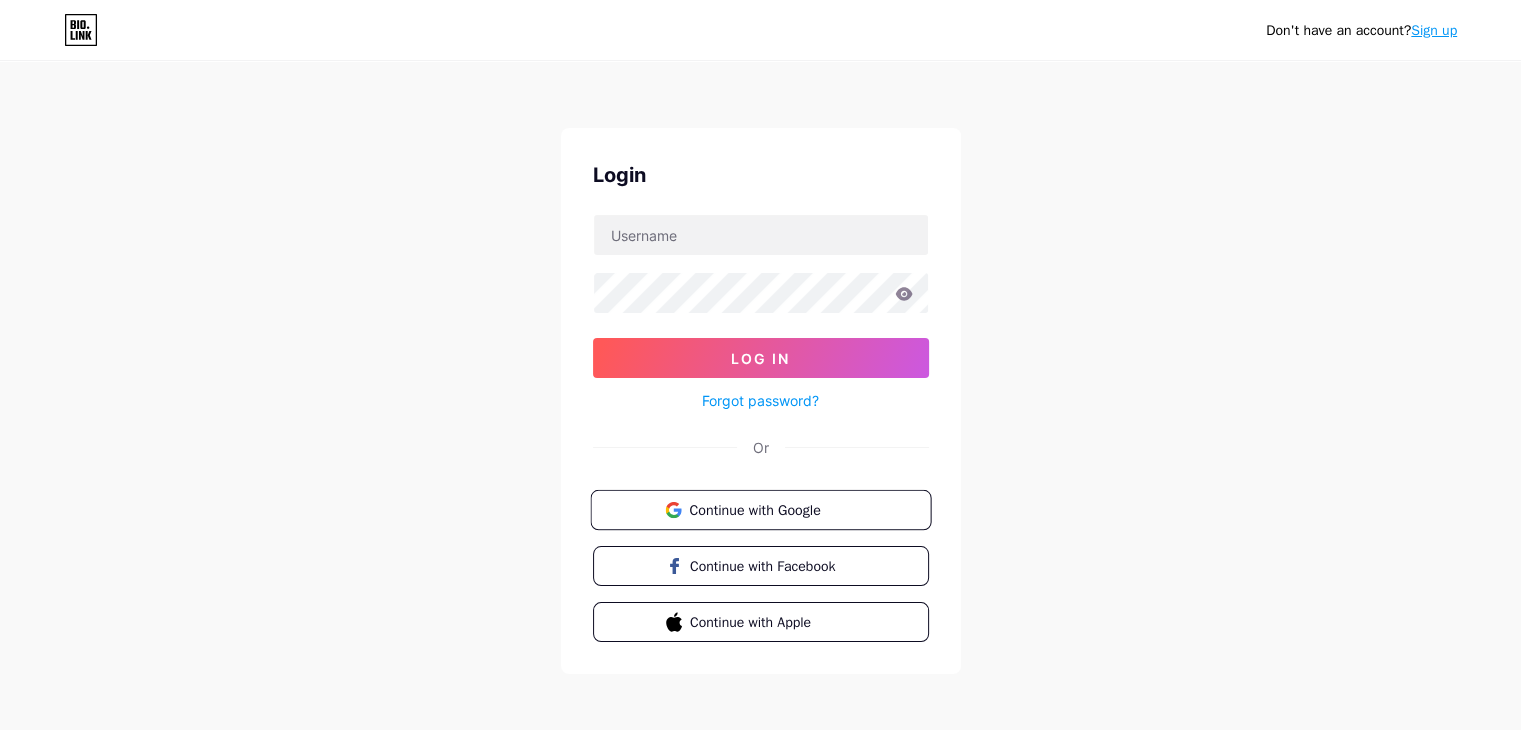 click on "Continue with Google" at bounding box center (772, 509) 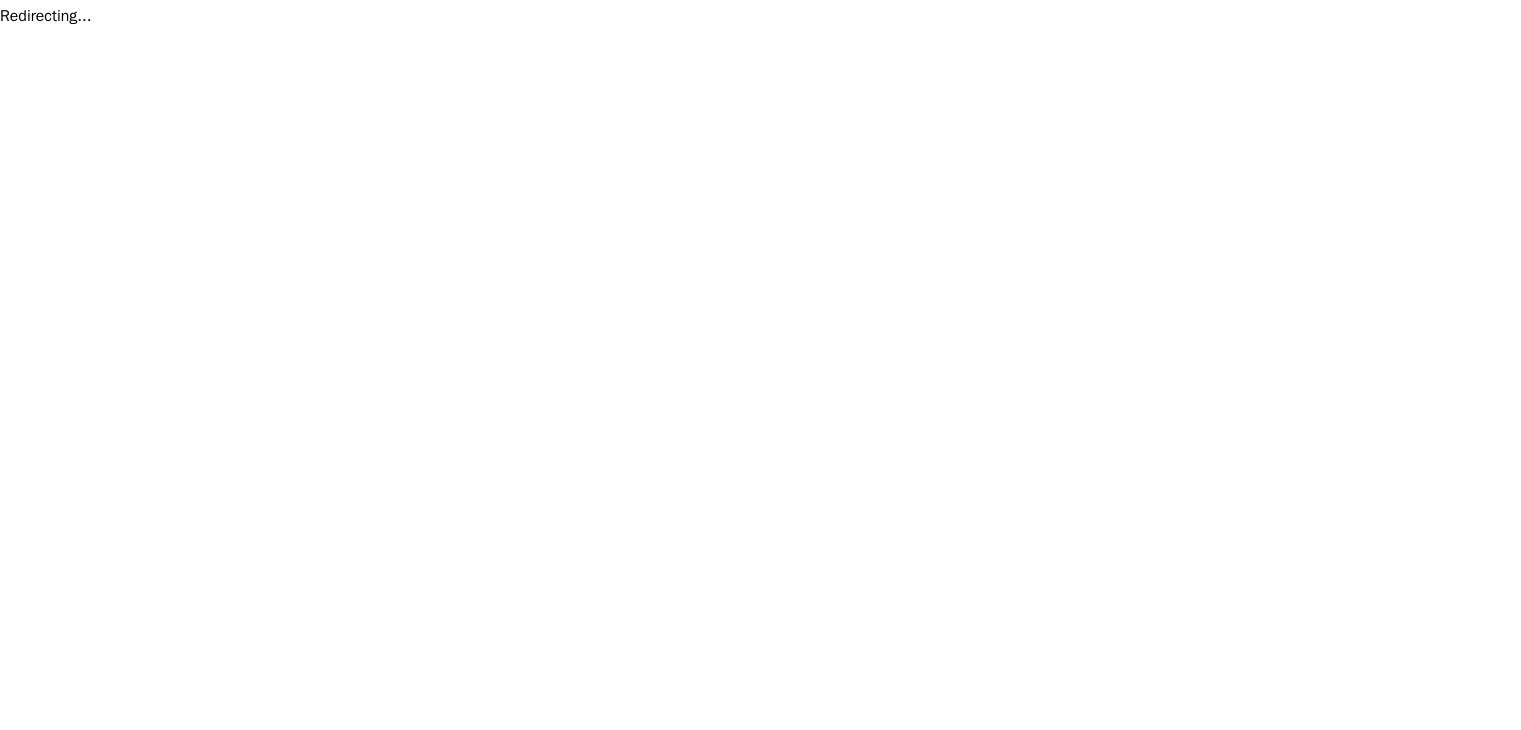 scroll, scrollTop: 0, scrollLeft: 0, axis: both 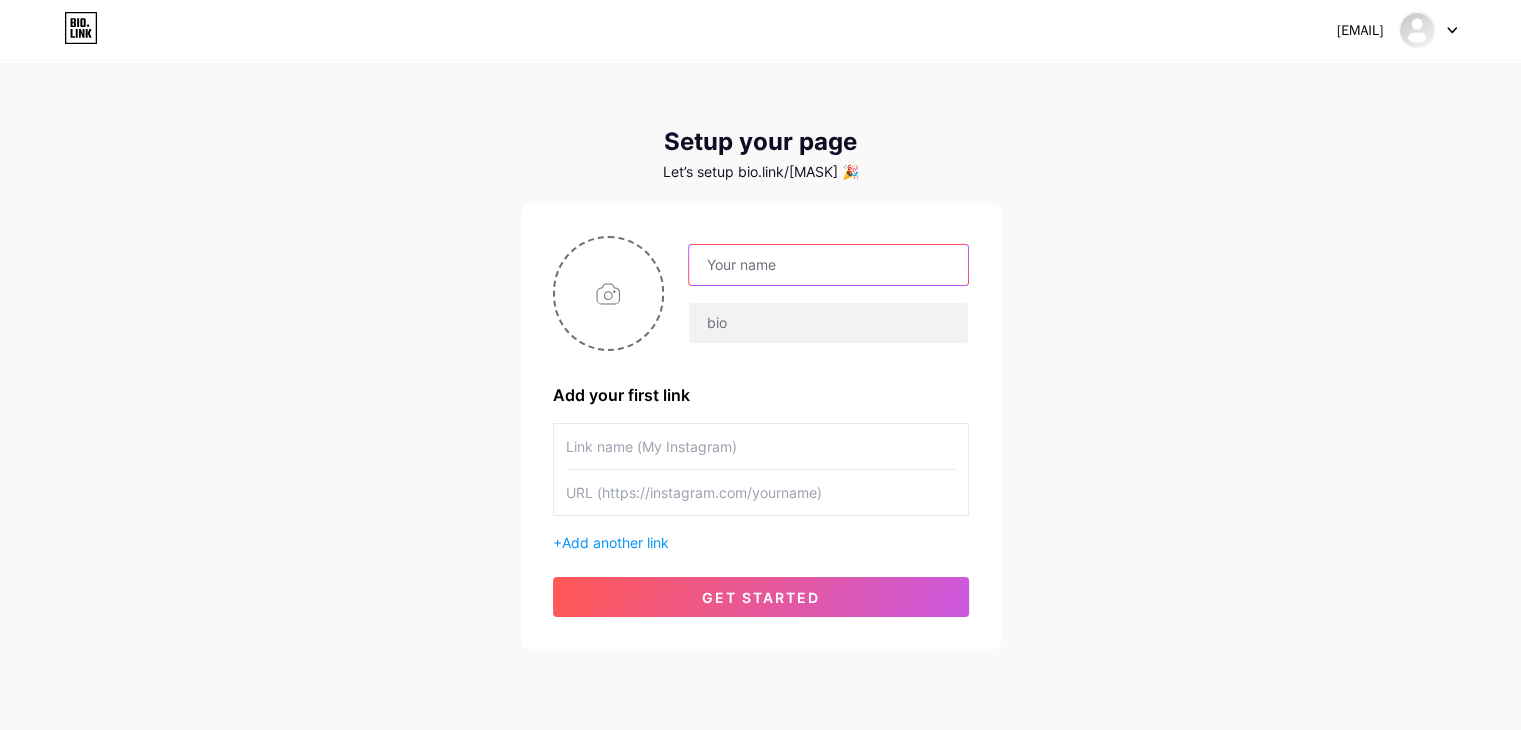 click at bounding box center (828, 265) 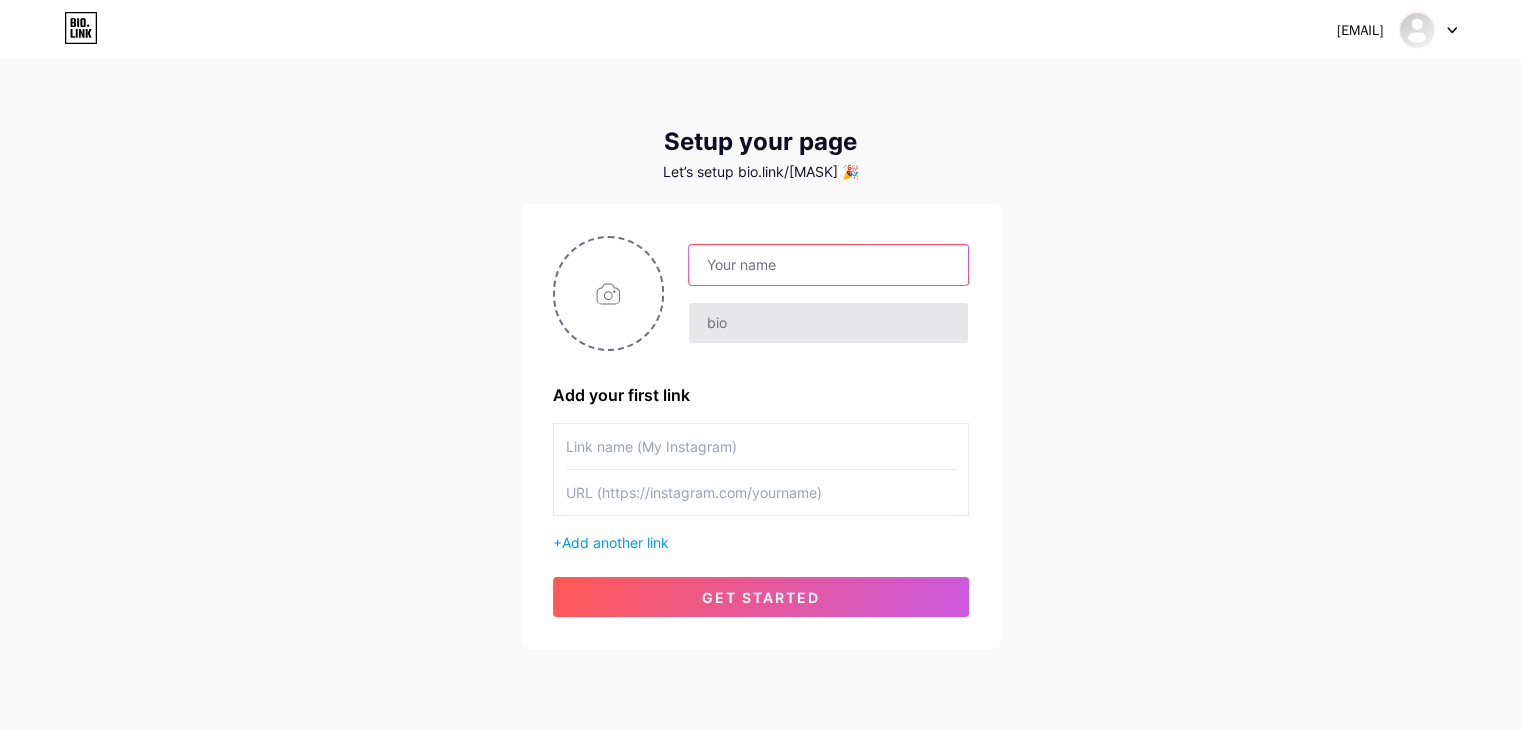 type on "j" 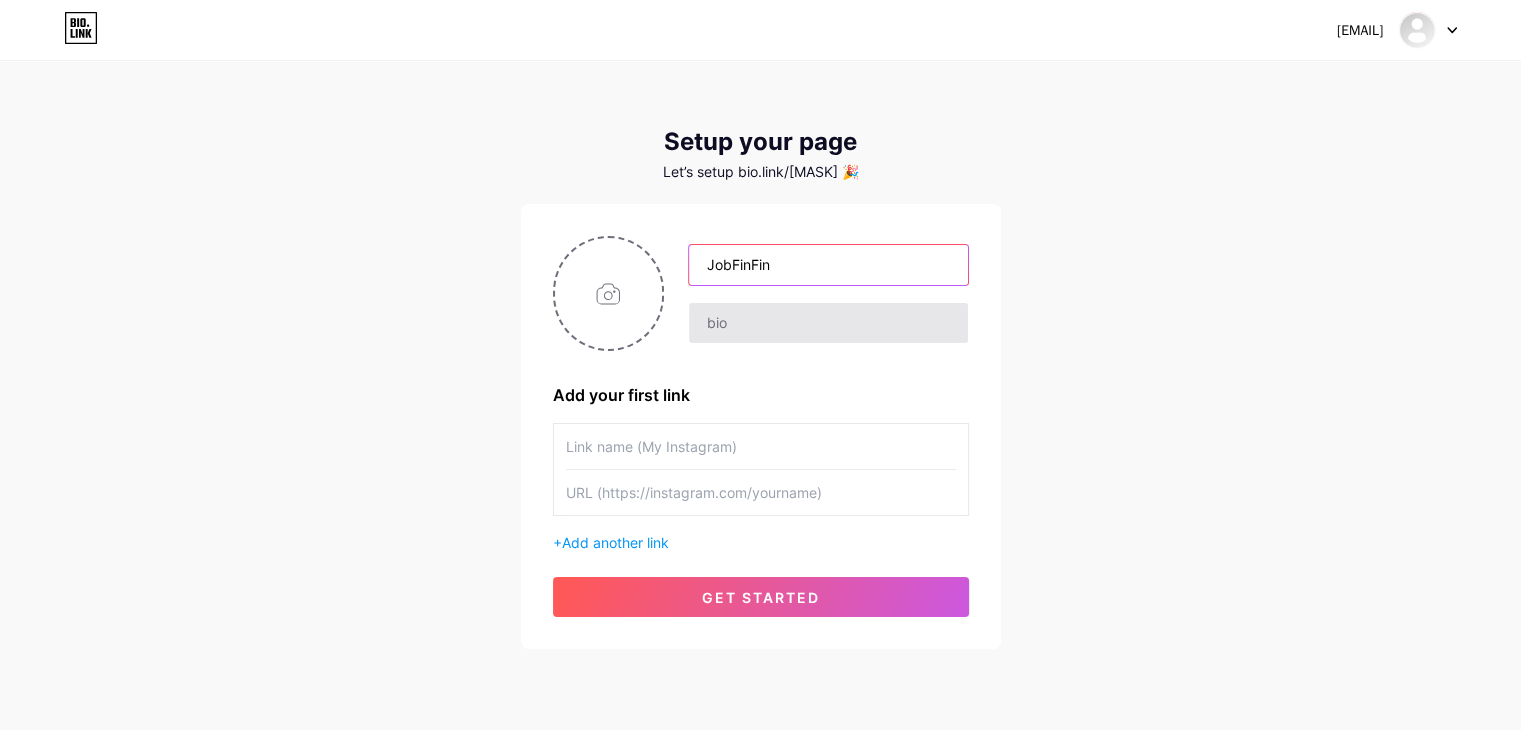type on "JobFinFin" 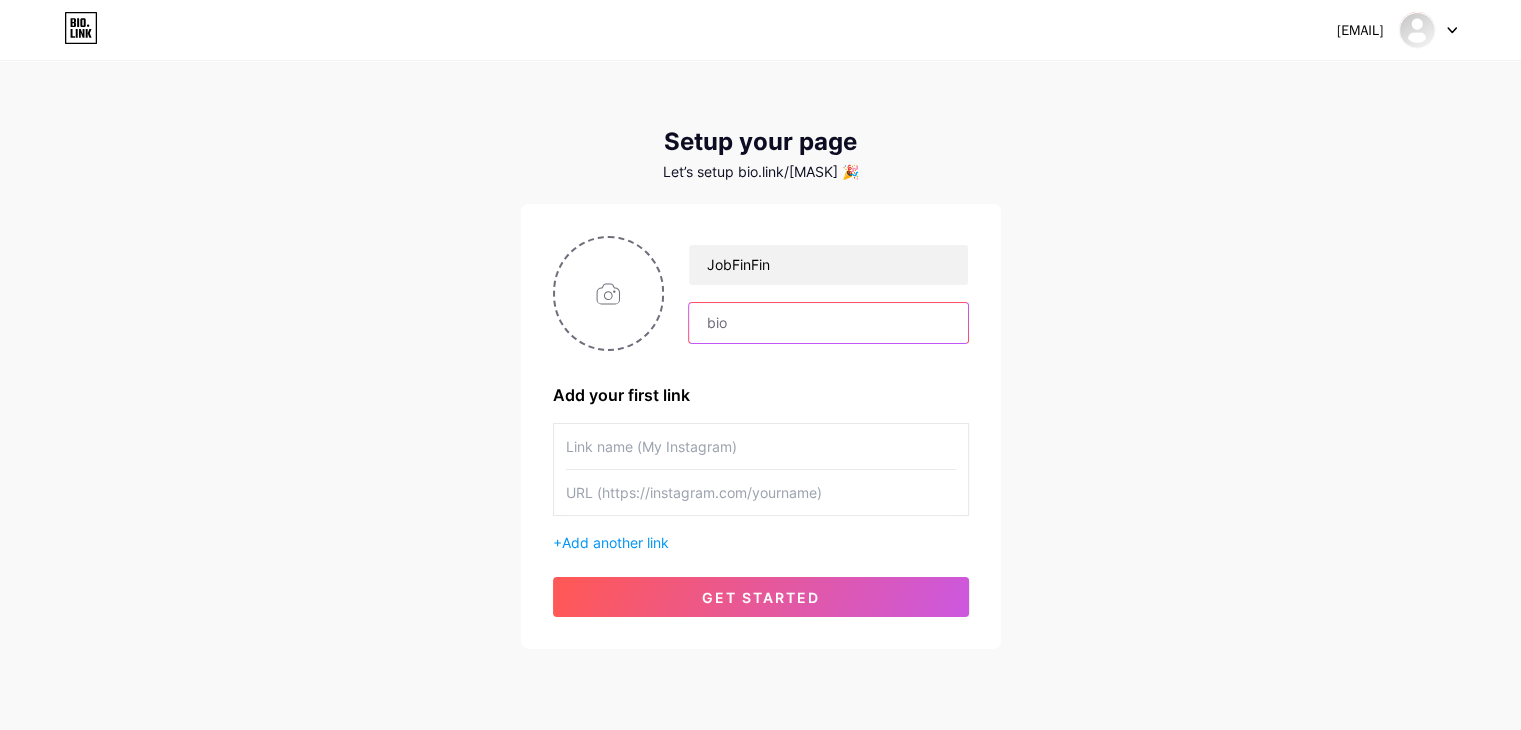 click at bounding box center [828, 323] 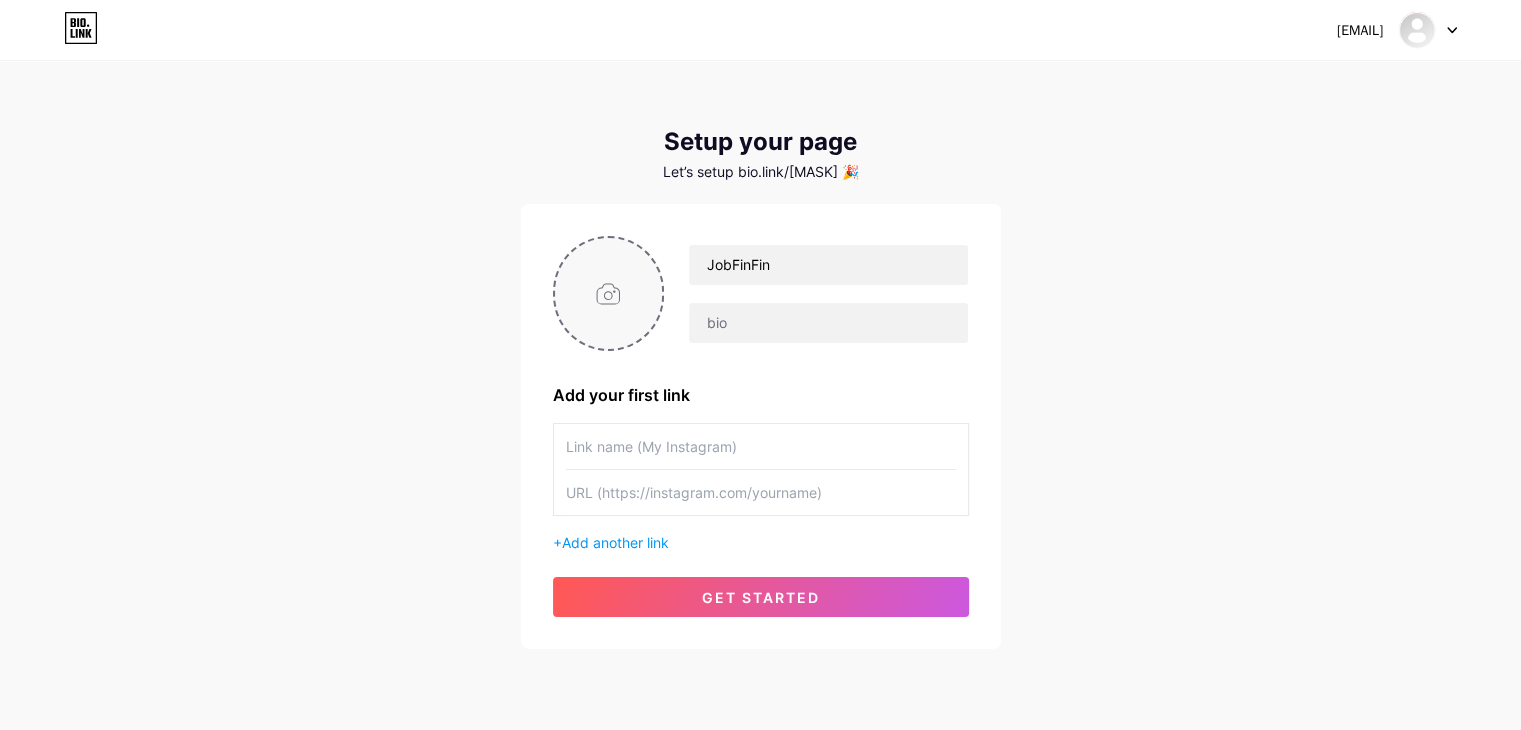 click at bounding box center (609, 293) 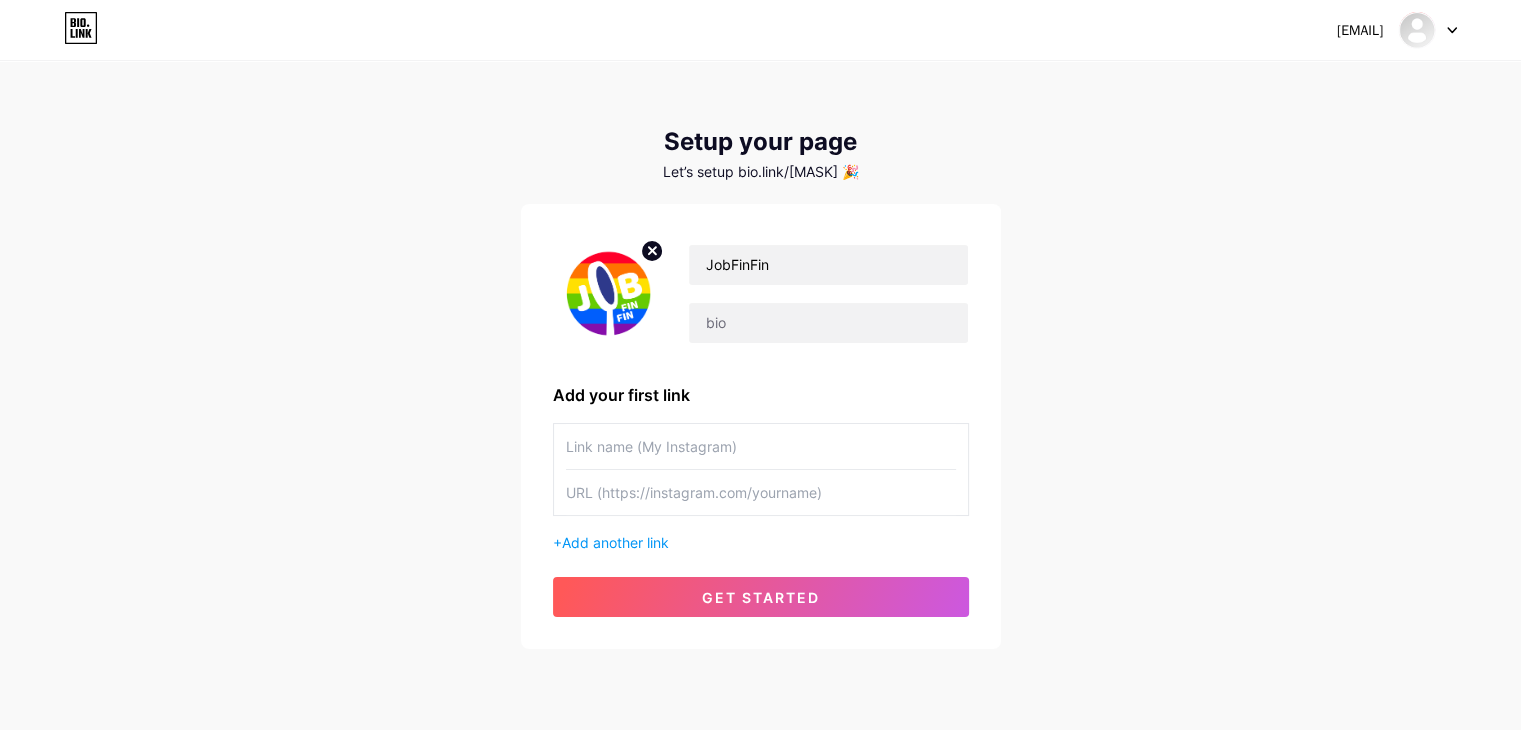 click at bounding box center (761, 446) 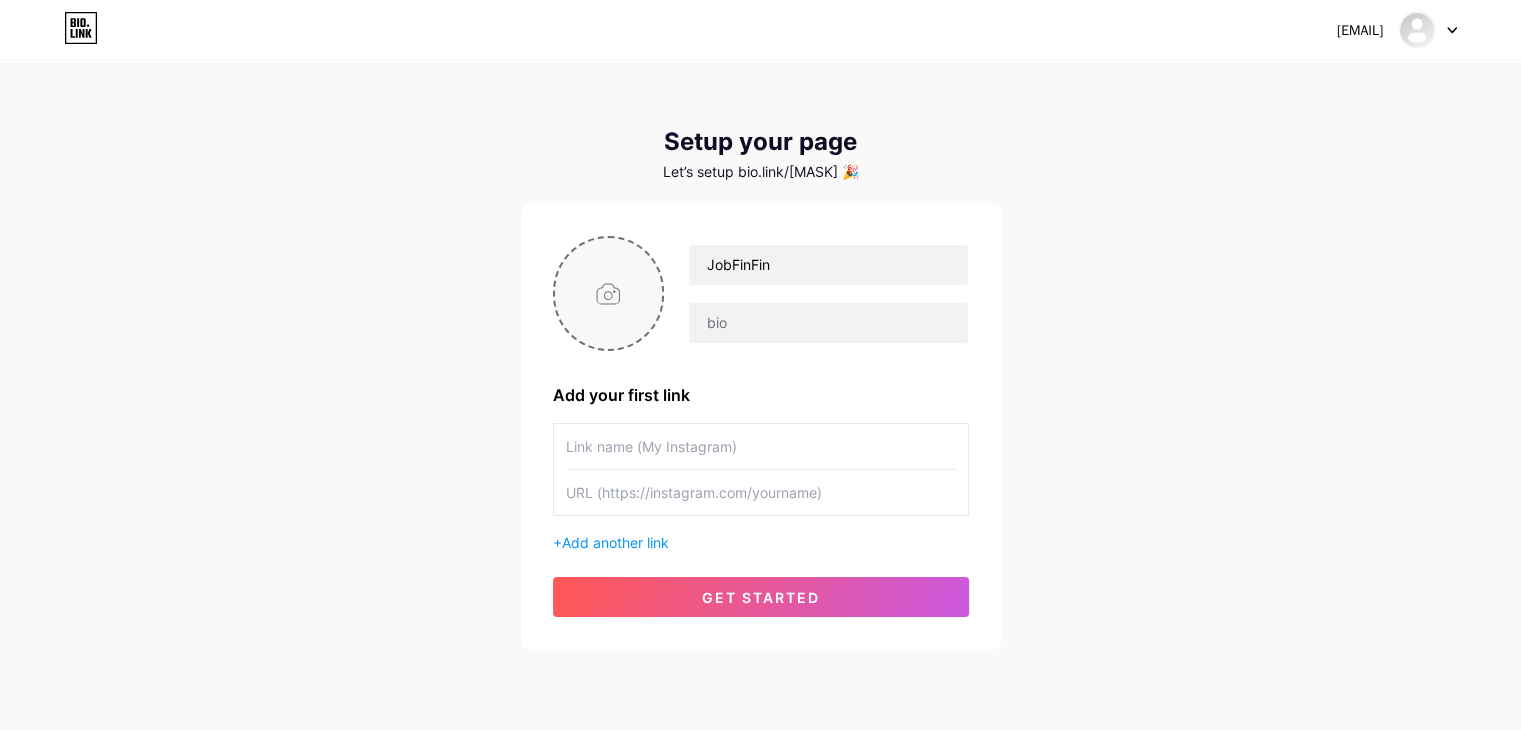 click at bounding box center (609, 293) 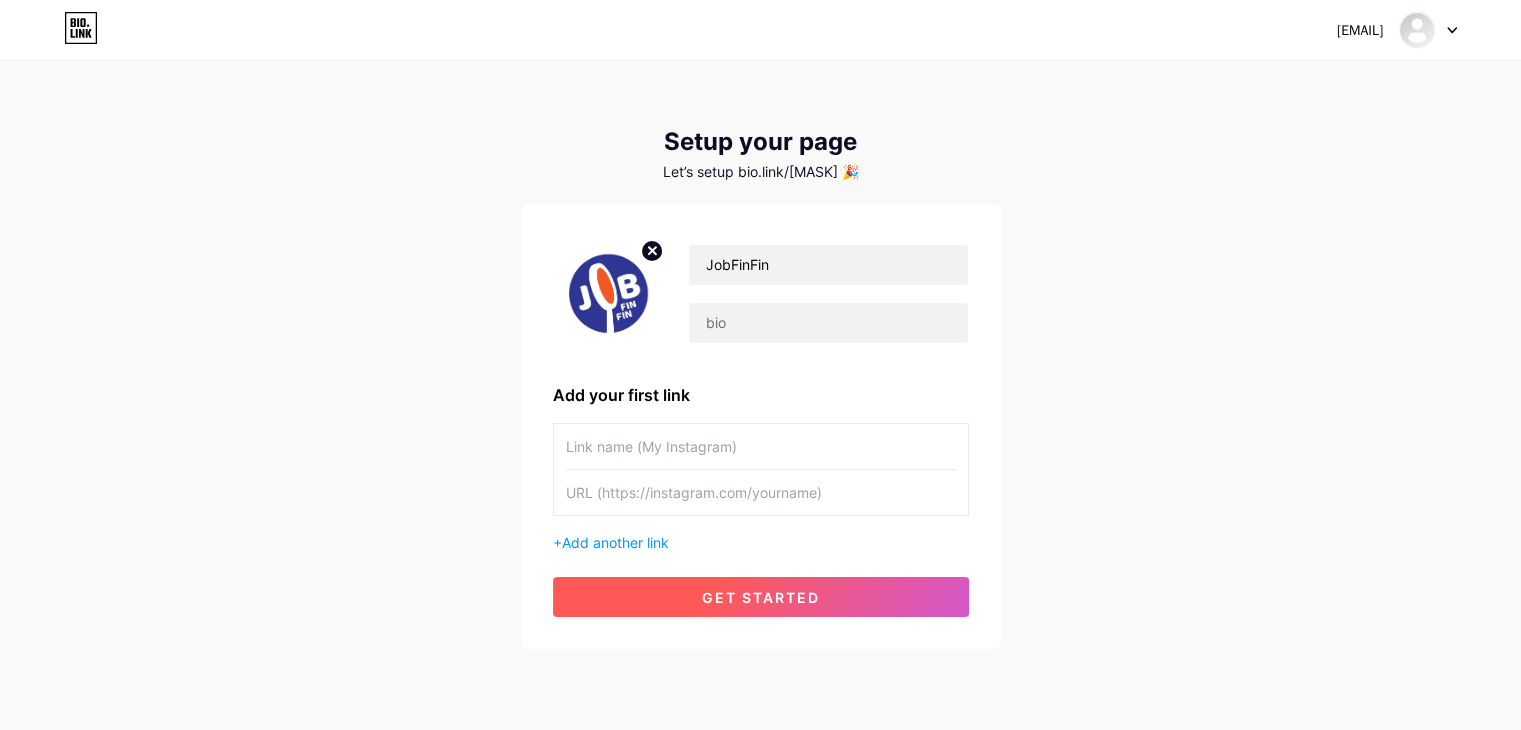 click on "get started" at bounding box center (761, 597) 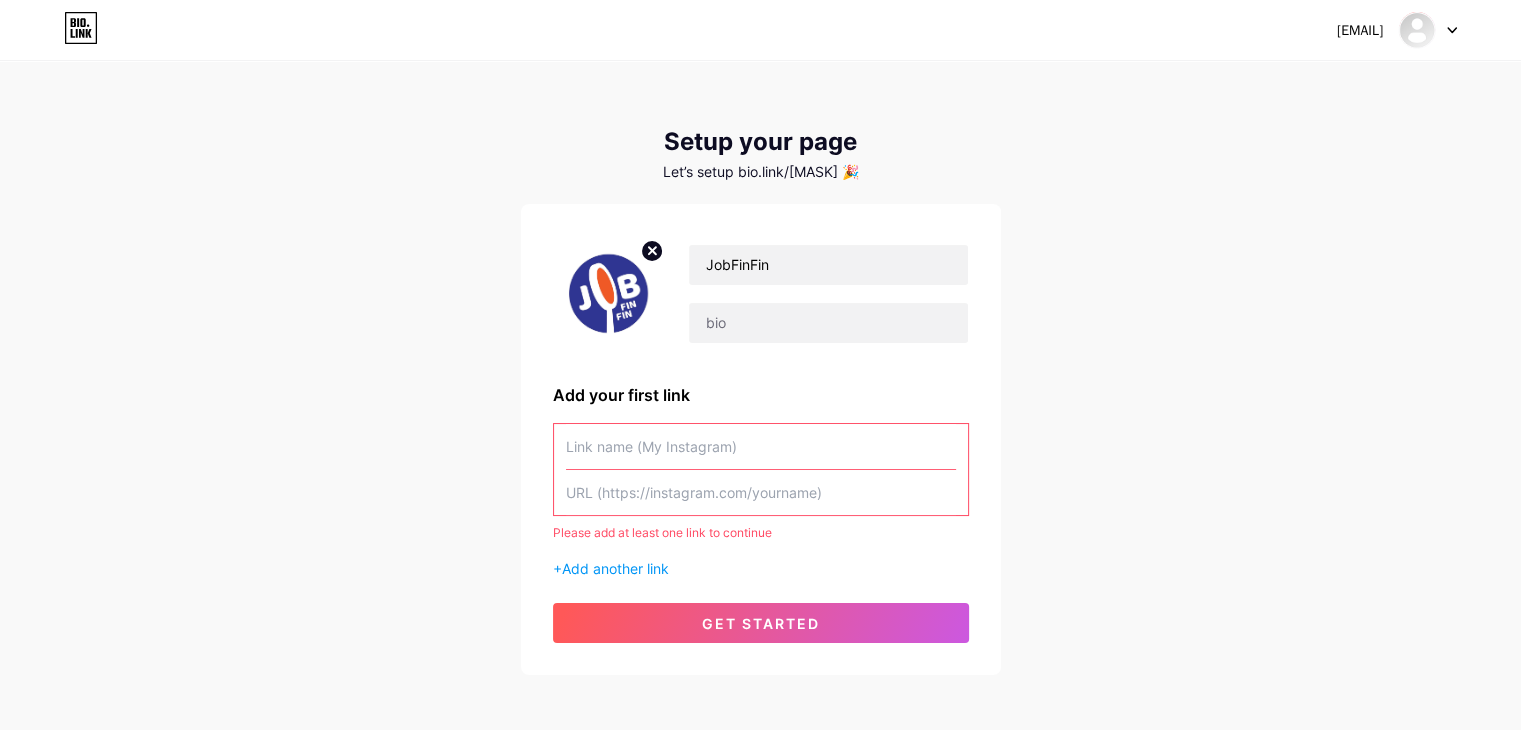 click at bounding box center [761, 446] 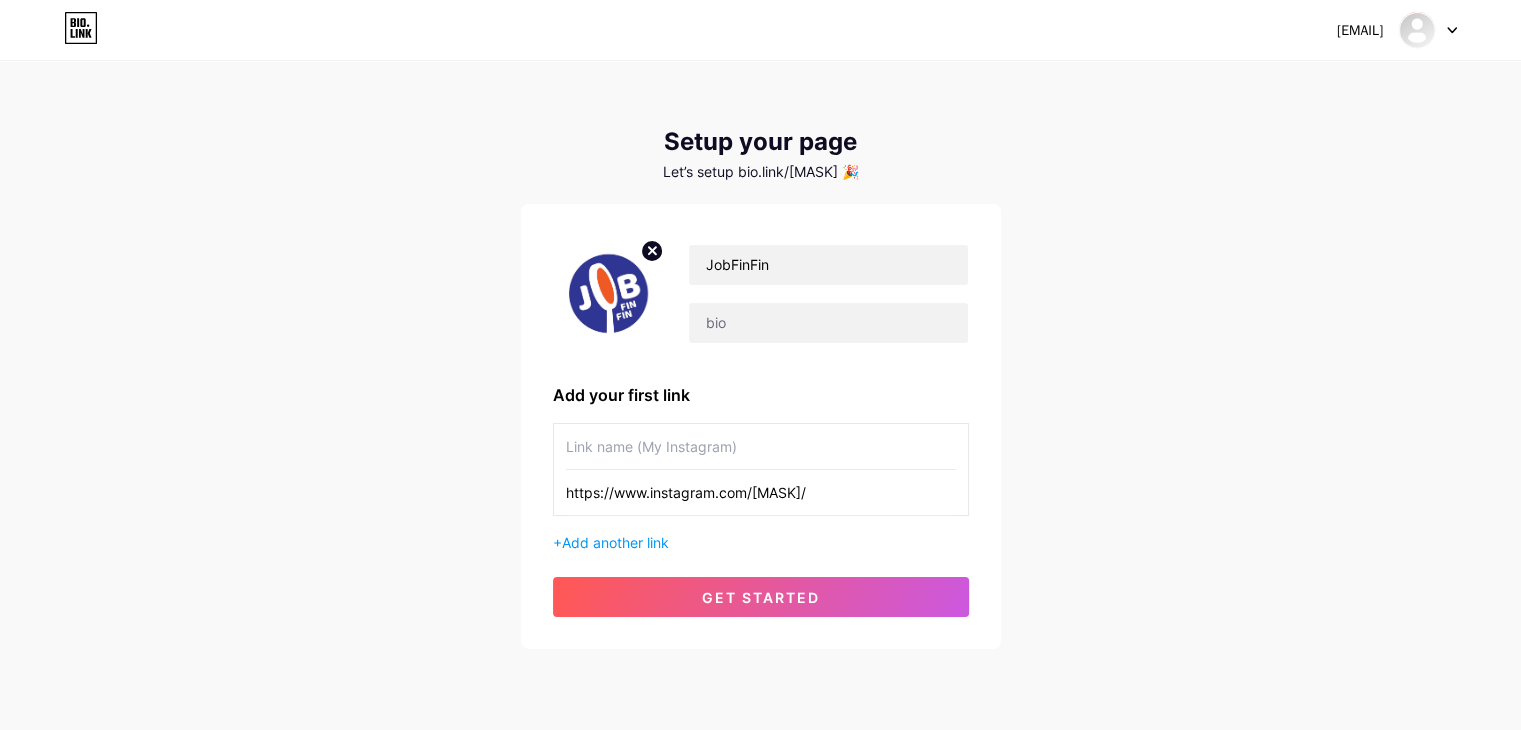 type on "https://www.instagram.com/[MASK]/" 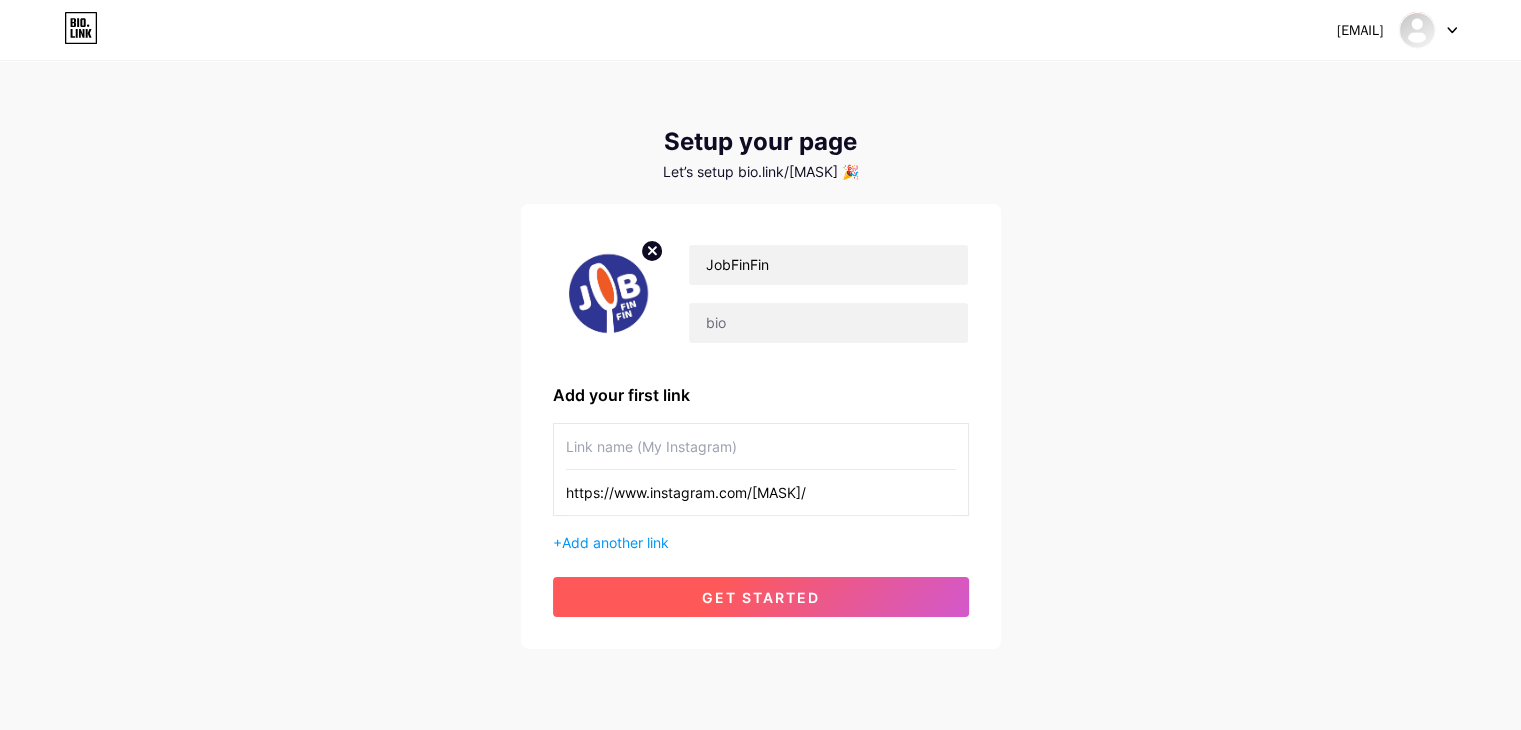click on "get started" at bounding box center (761, 597) 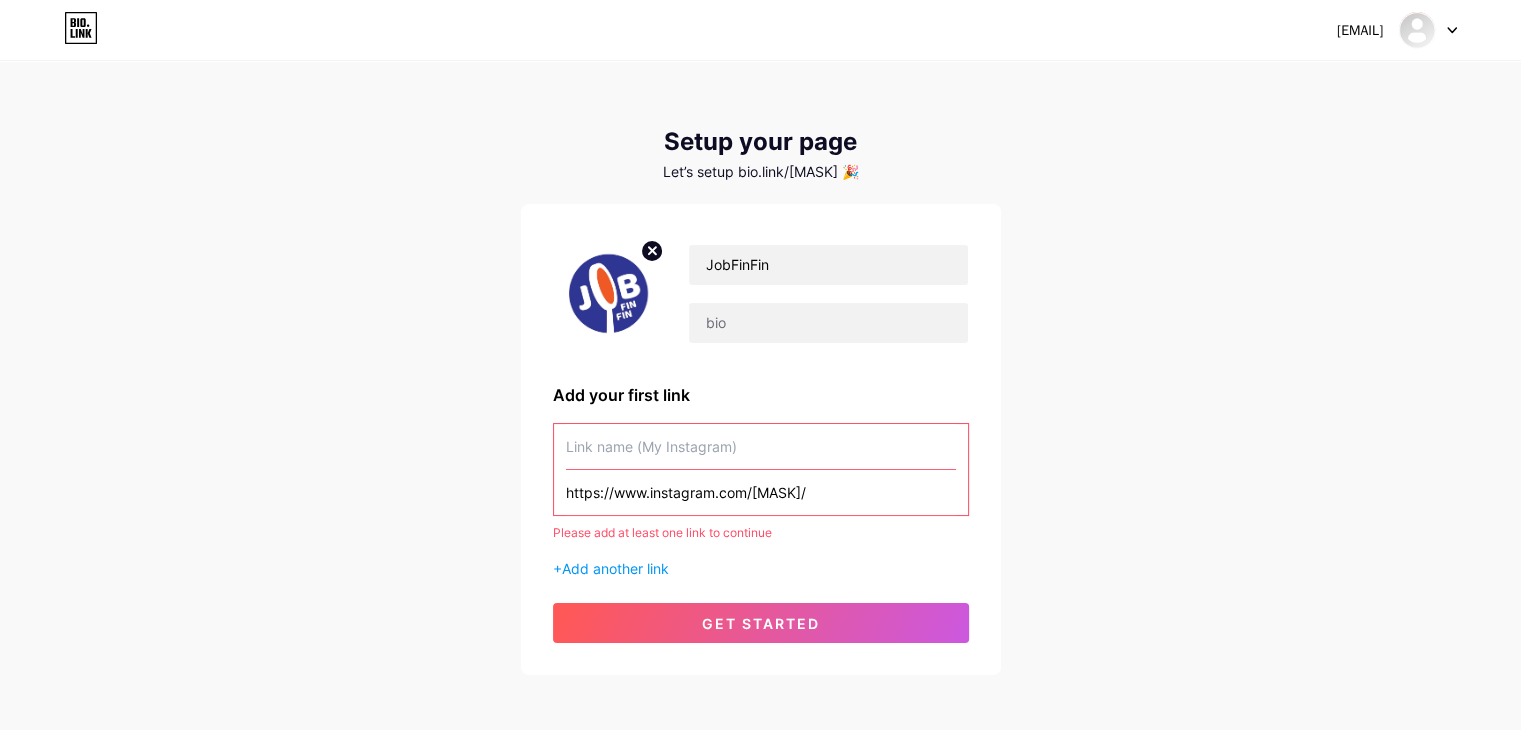 click at bounding box center (761, 446) 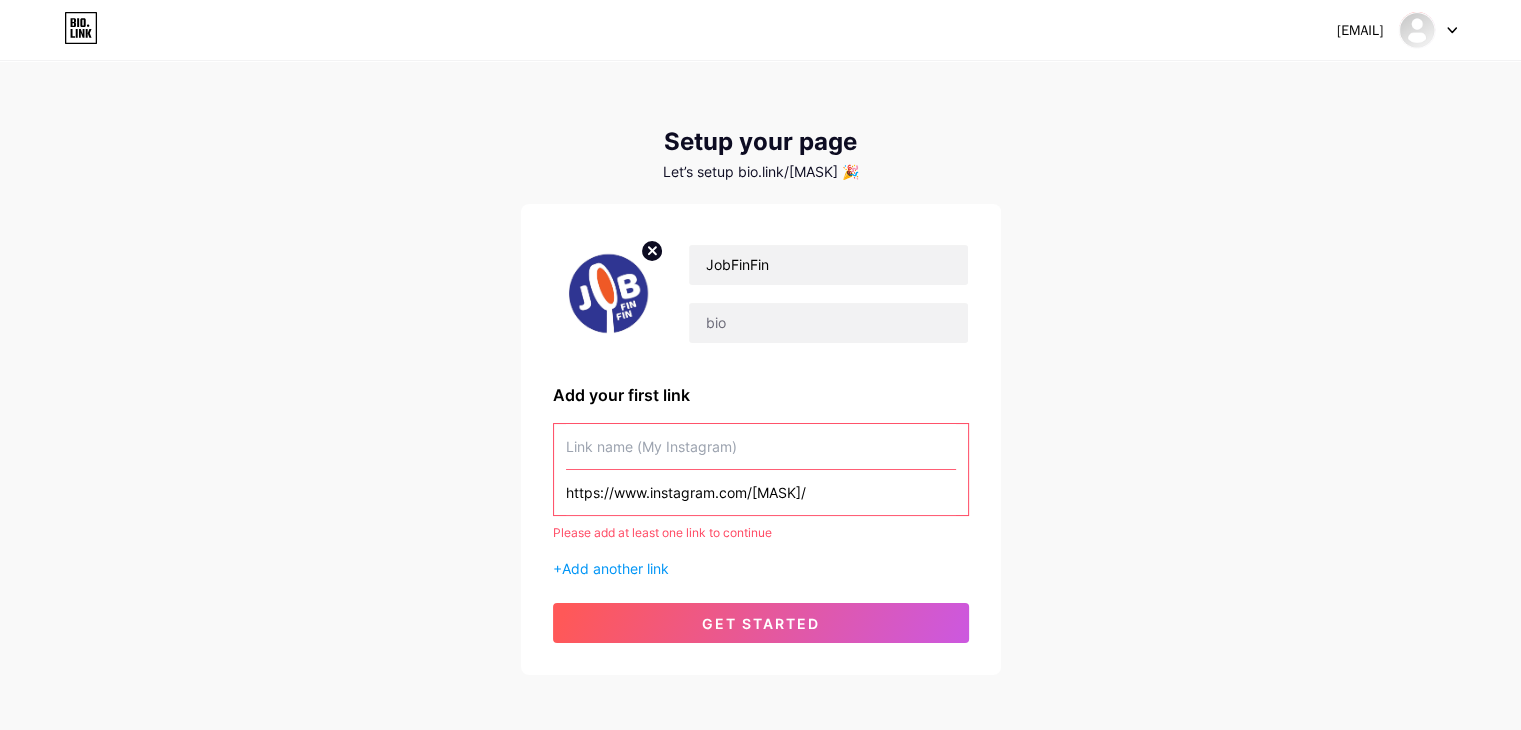 type on "i" 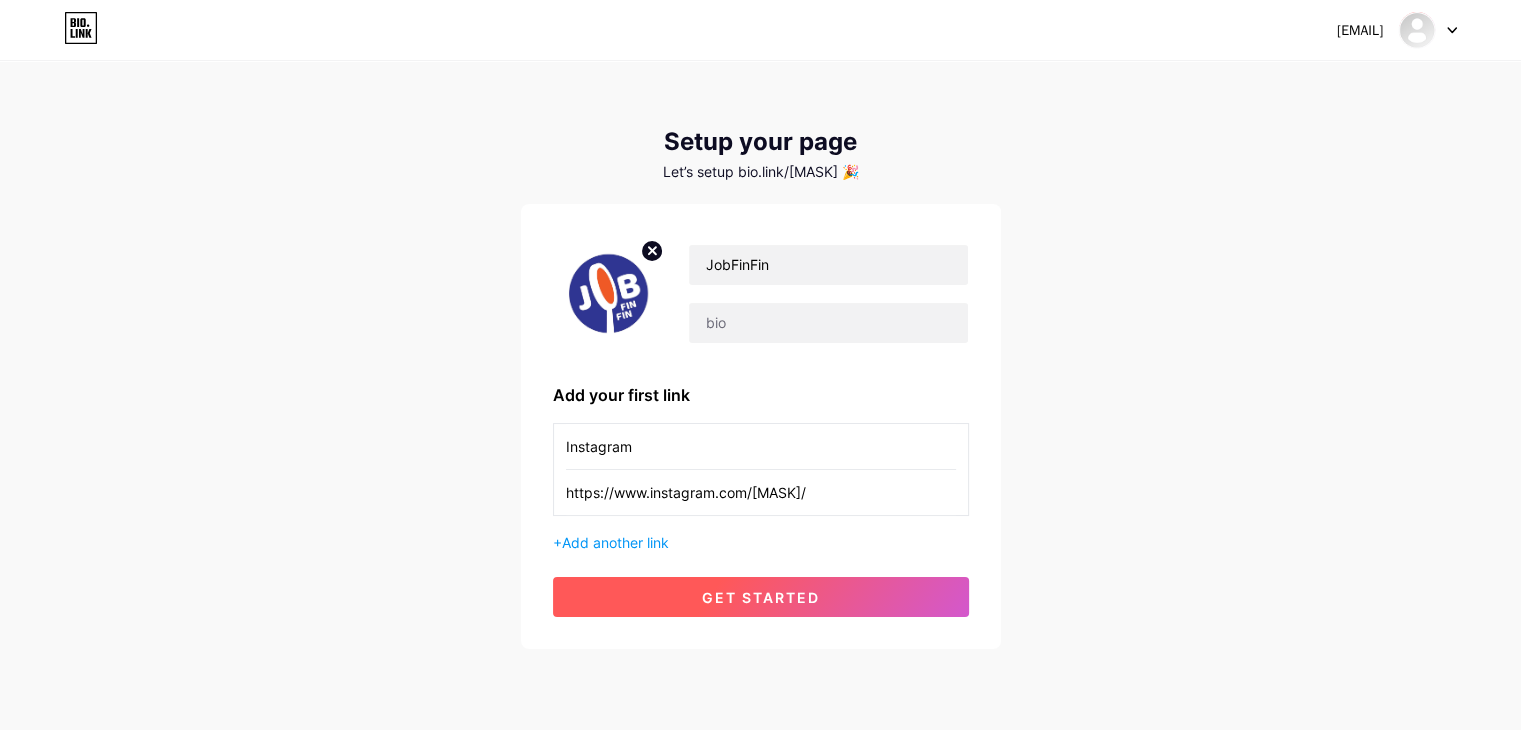 type on "Instagram" 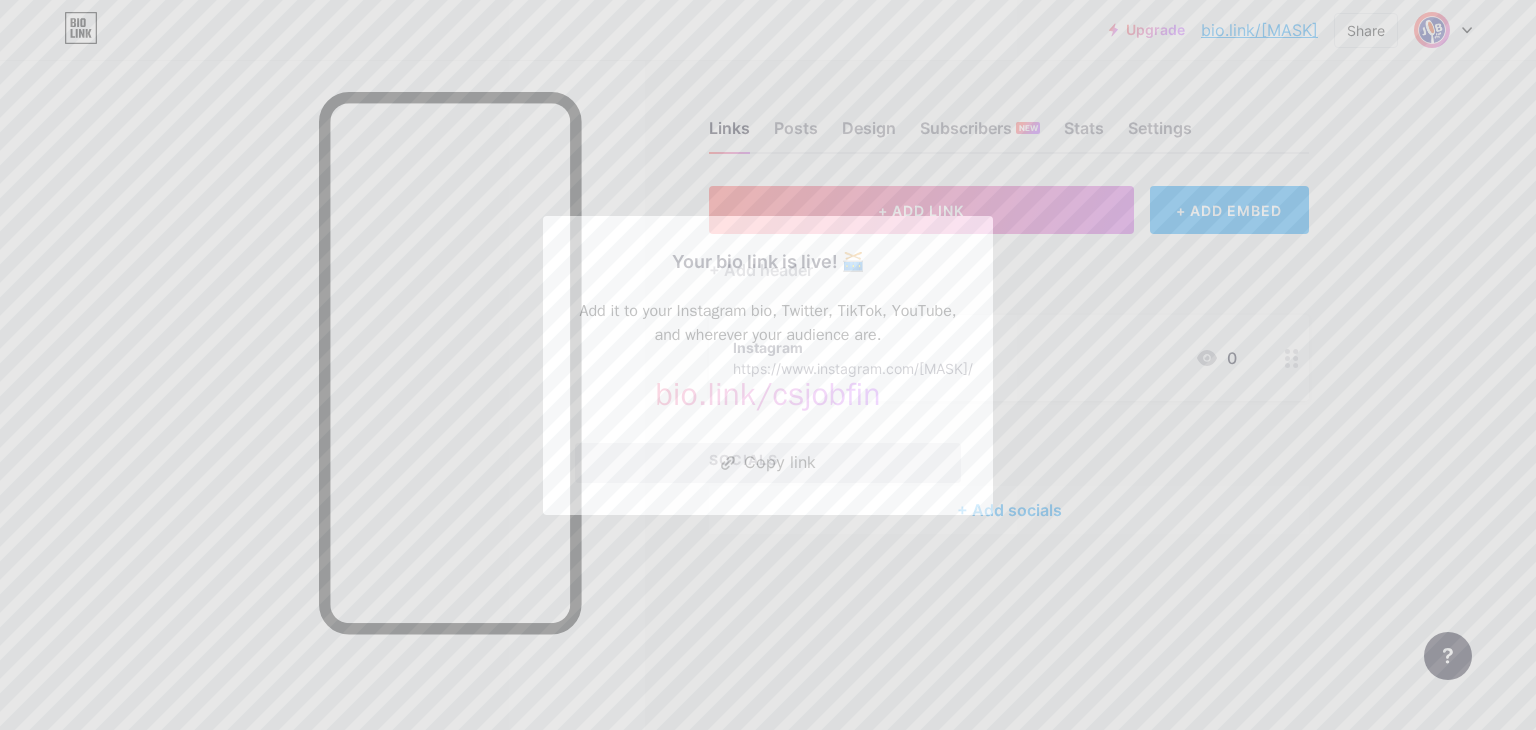click on "Copy link" at bounding box center (768, 463) 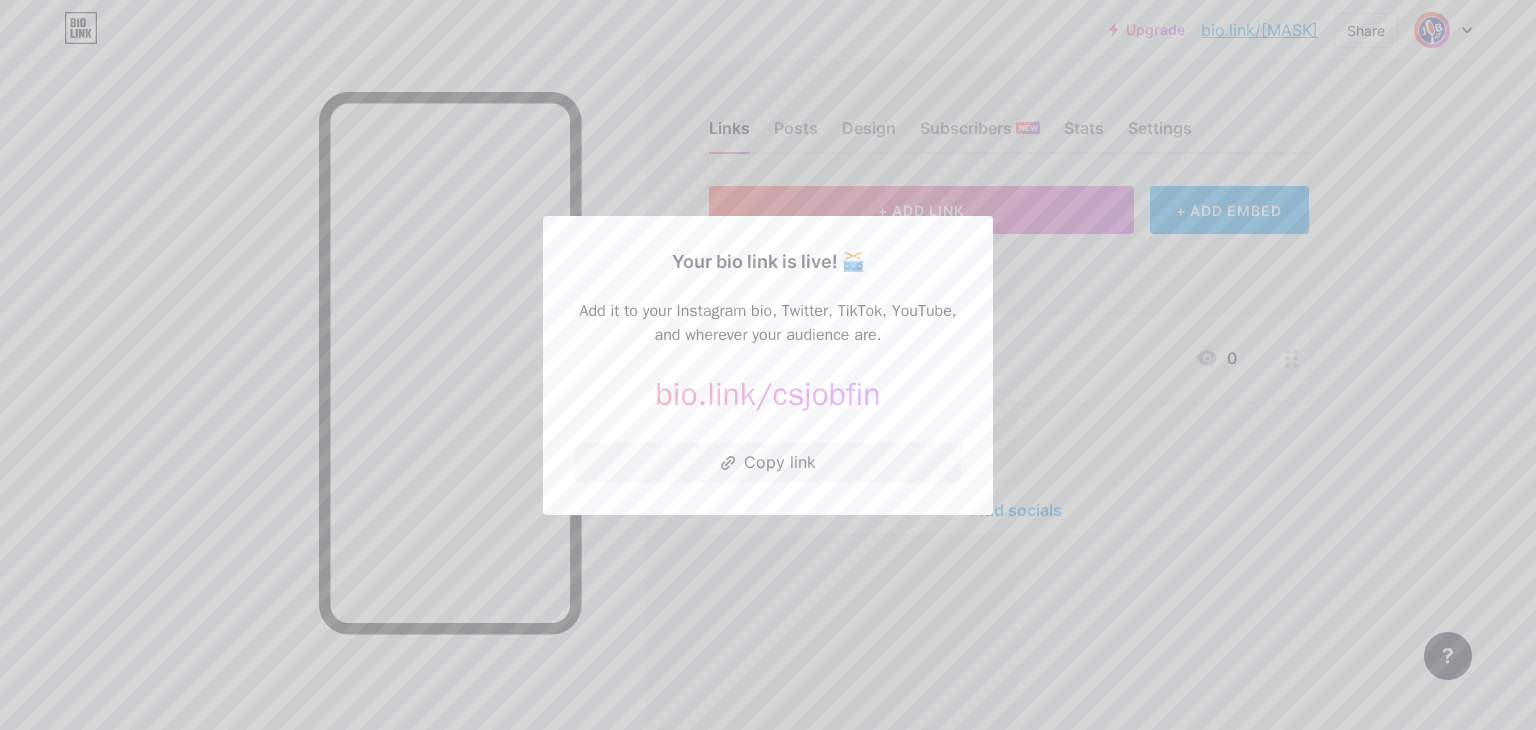 click at bounding box center [768, 365] 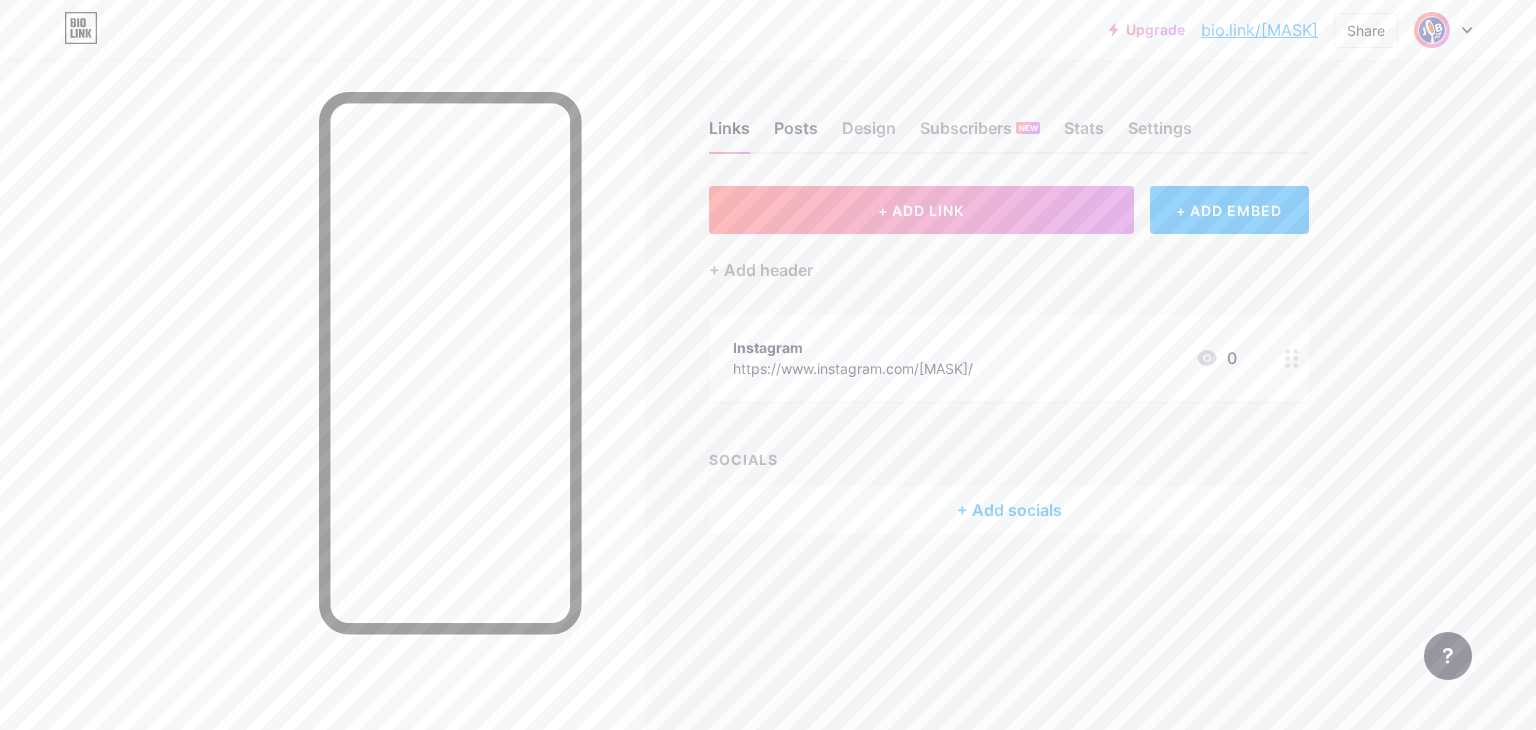 click on "Posts" at bounding box center [796, 134] 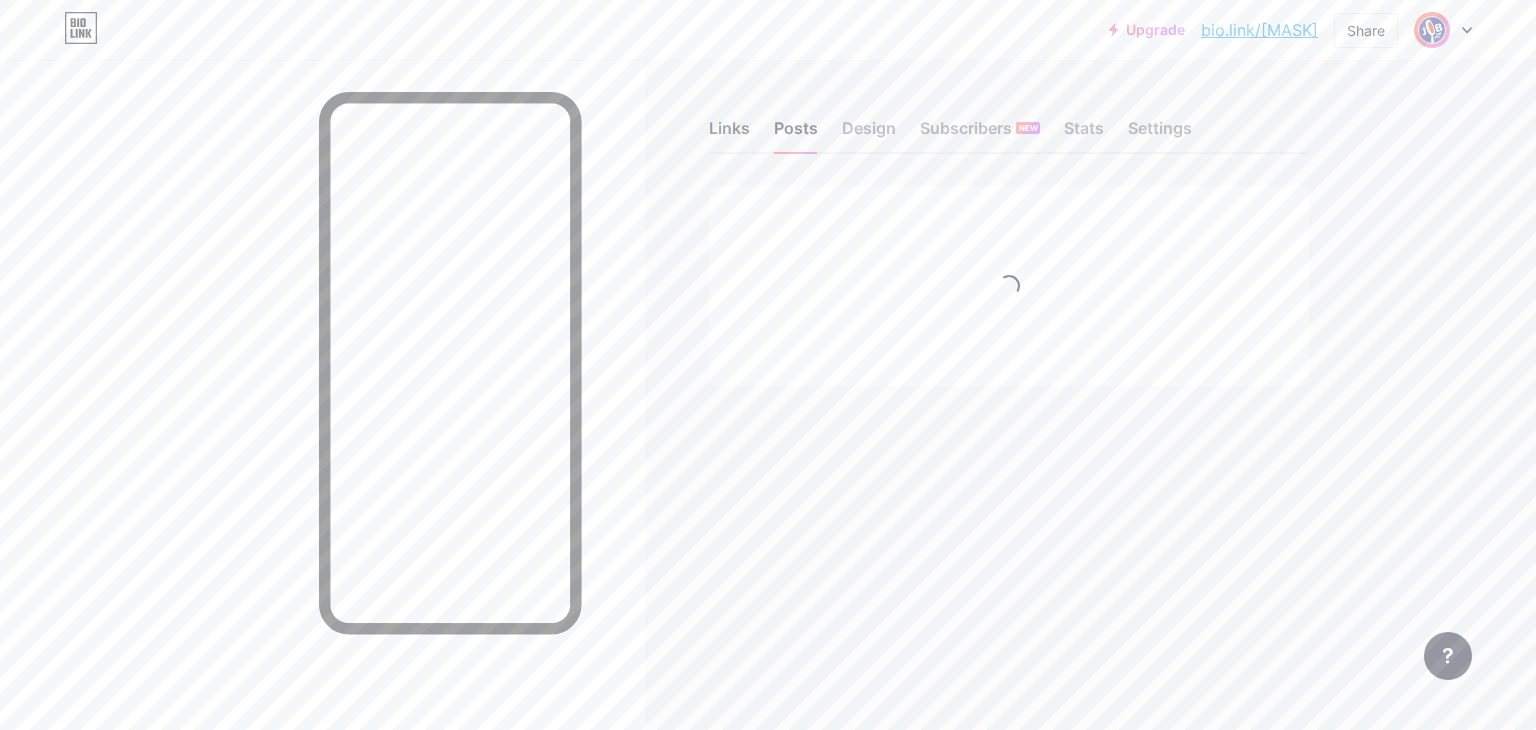 click on "Links" at bounding box center [729, 134] 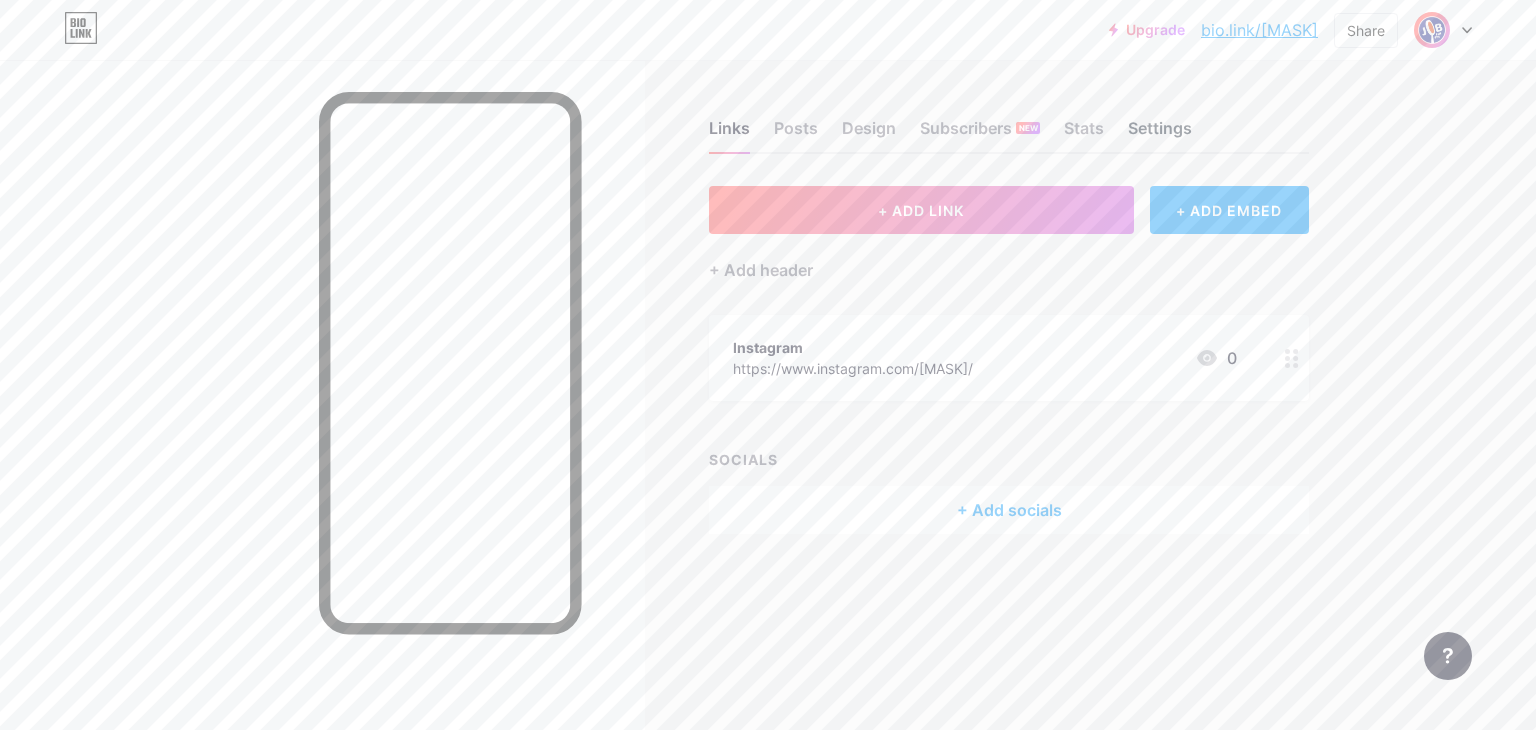click on "Settings" at bounding box center [1160, 134] 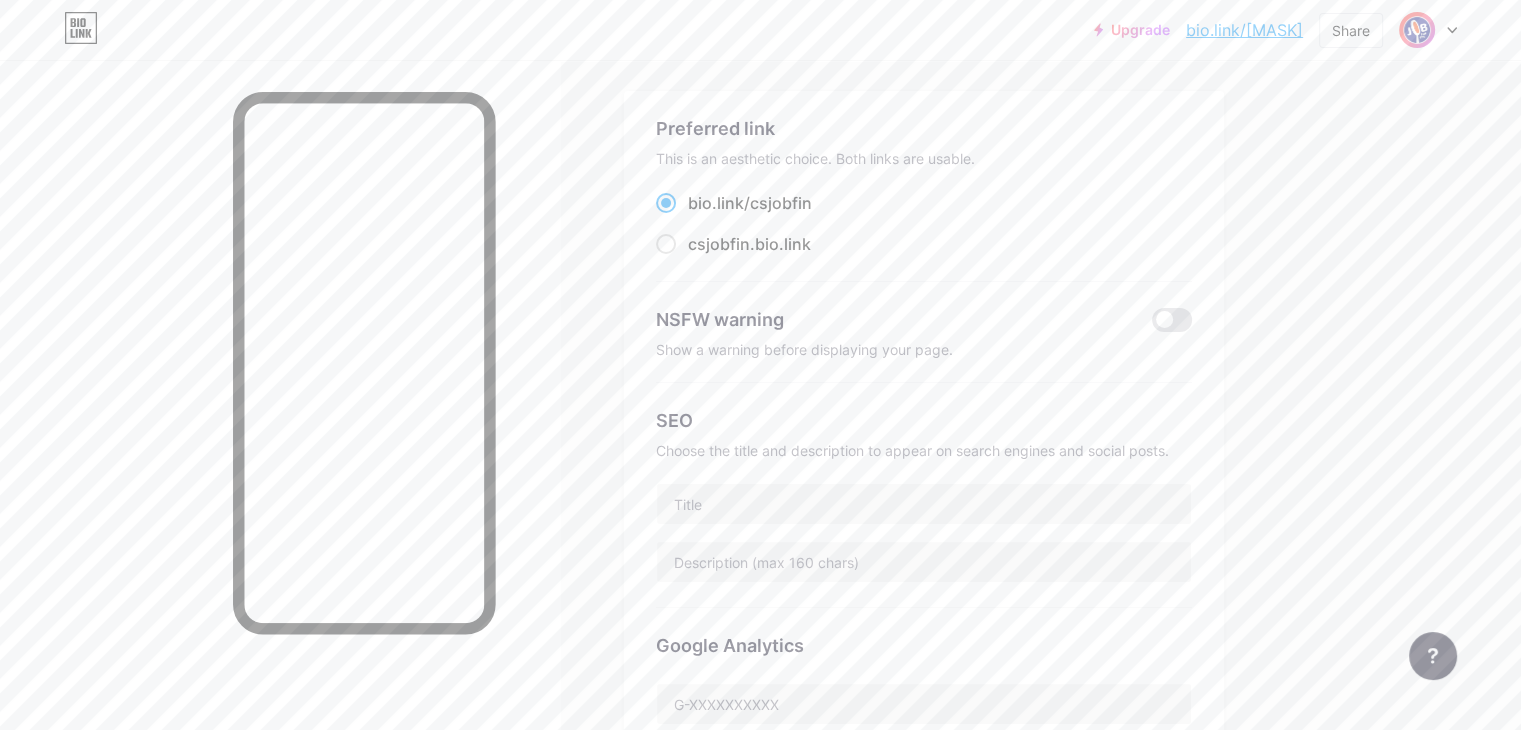 scroll, scrollTop: 0, scrollLeft: 0, axis: both 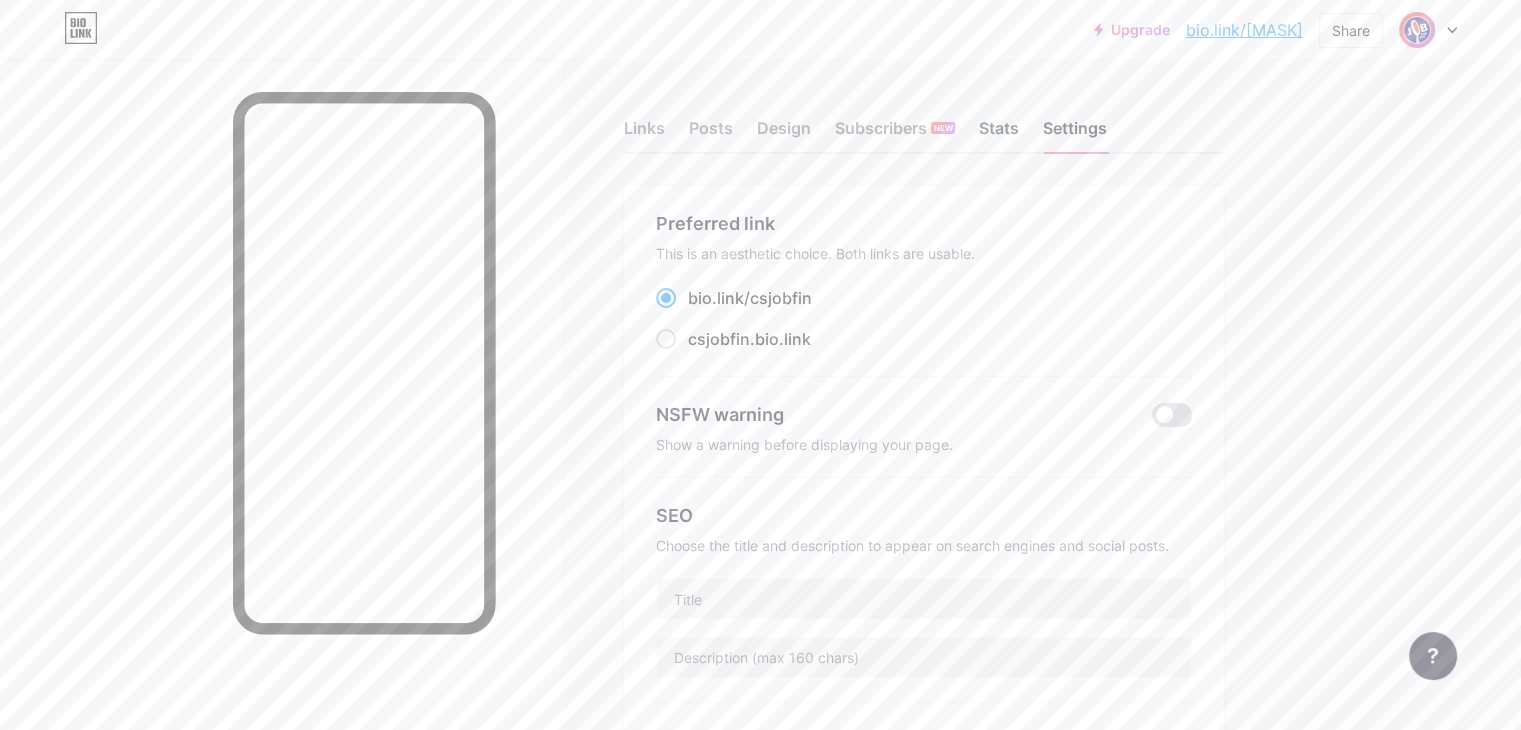click on "Stats" at bounding box center [999, 134] 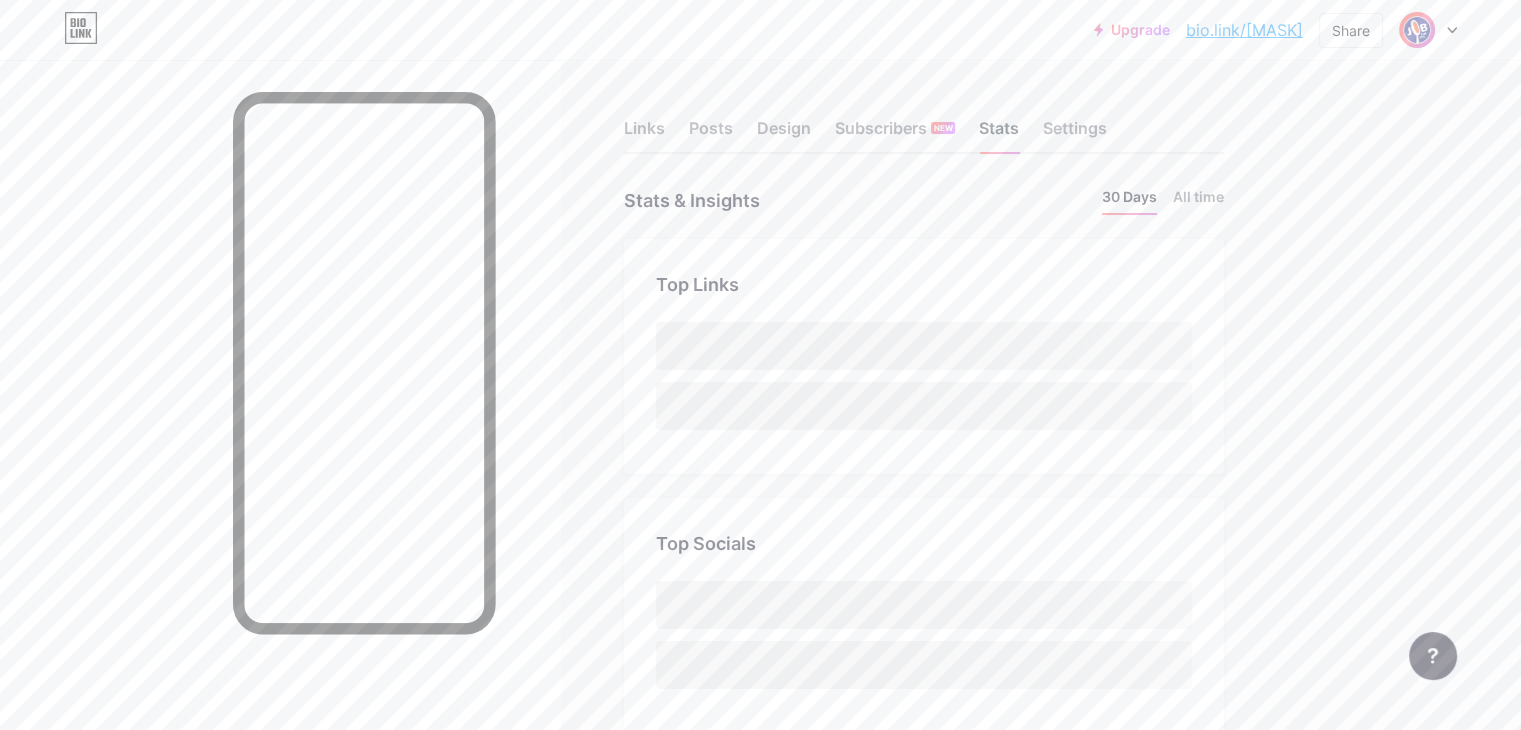 scroll, scrollTop: 999270, scrollLeft: 998479, axis: both 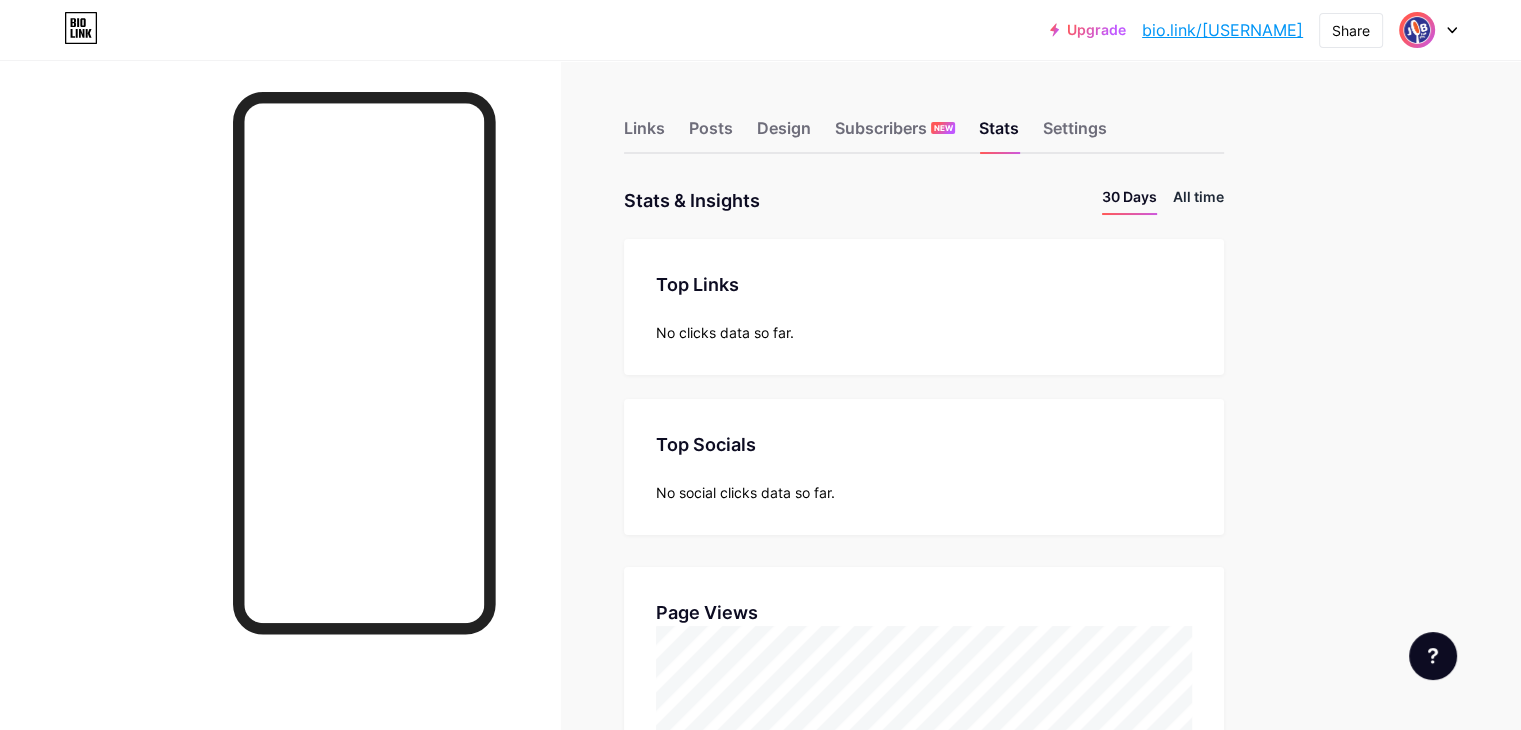 click on "All
time" at bounding box center [1198, 200] 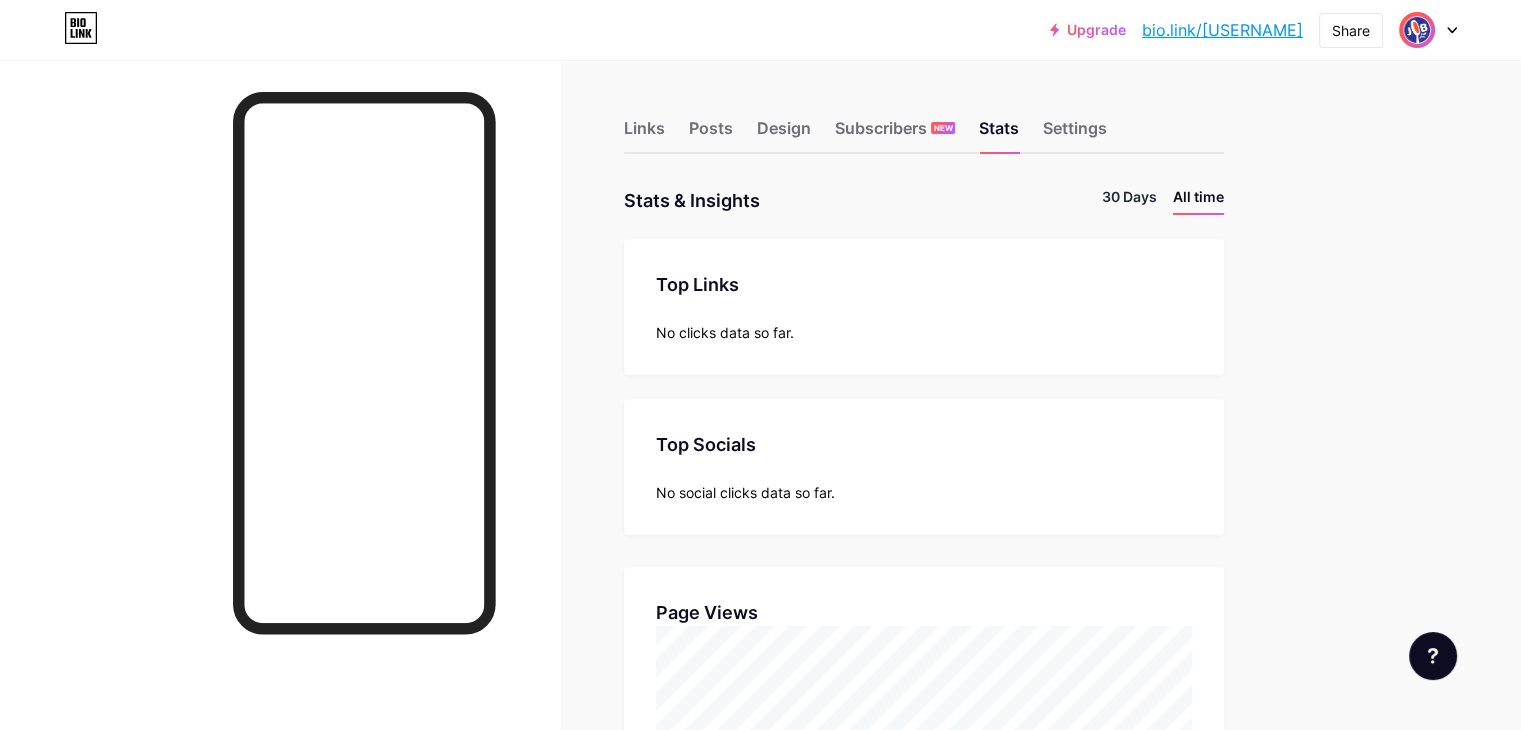 scroll, scrollTop: 999270, scrollLeft: 998479, axis: both 